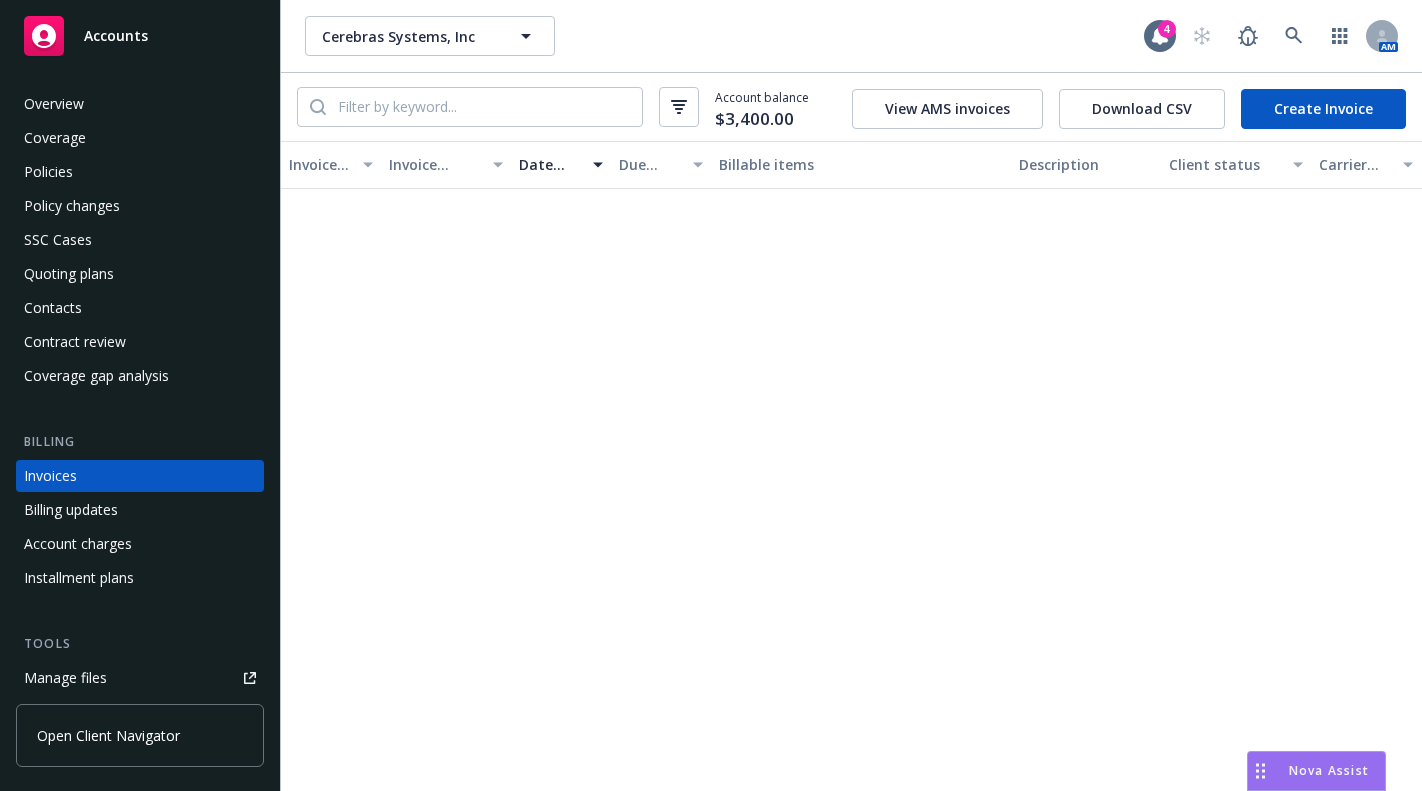 scroll, scrollTop: 0, scrollLeft: 0, axis: both 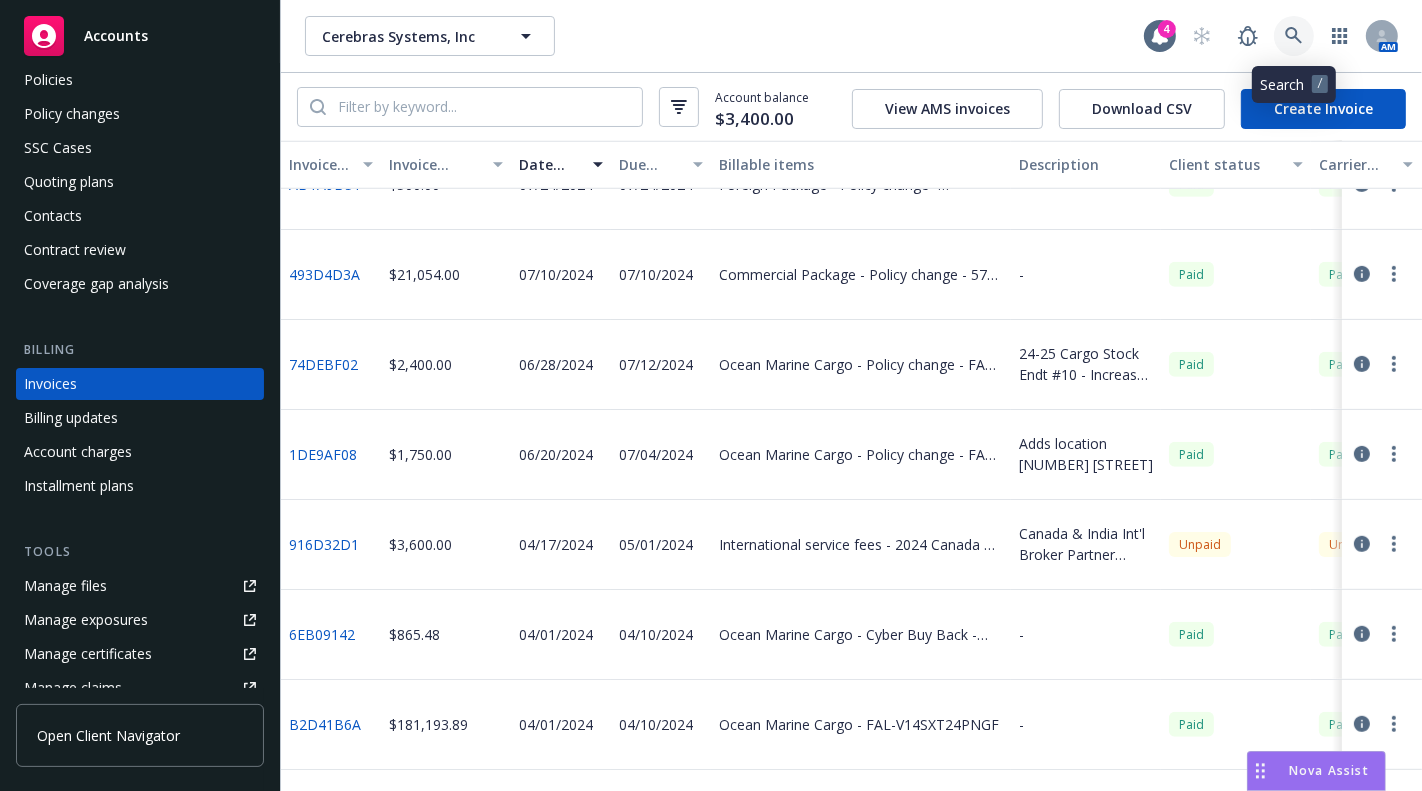 click at bounding box center [1294, 36] 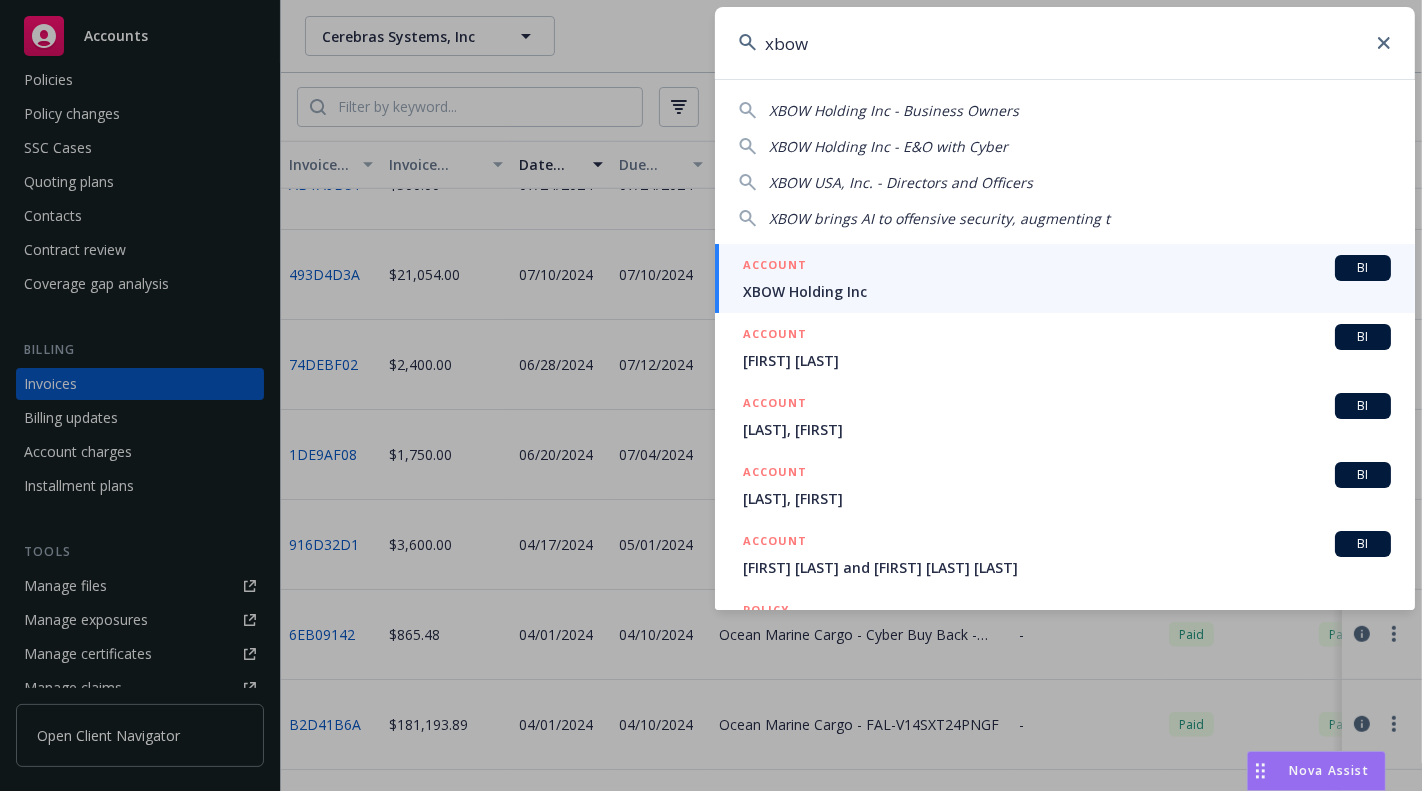 type on "xbow" 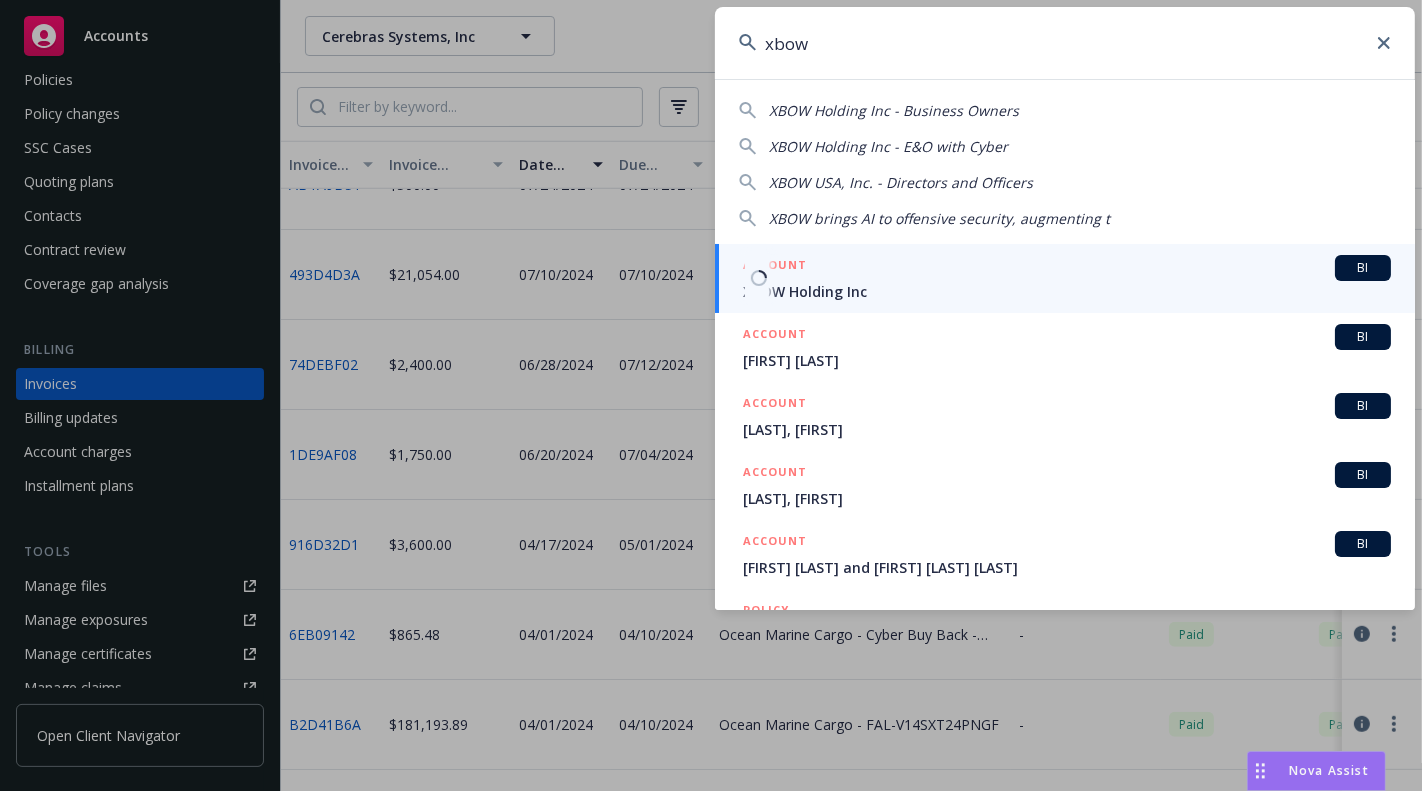 click on "XBOW Holding Inc" at bounding box center [1067, 291] 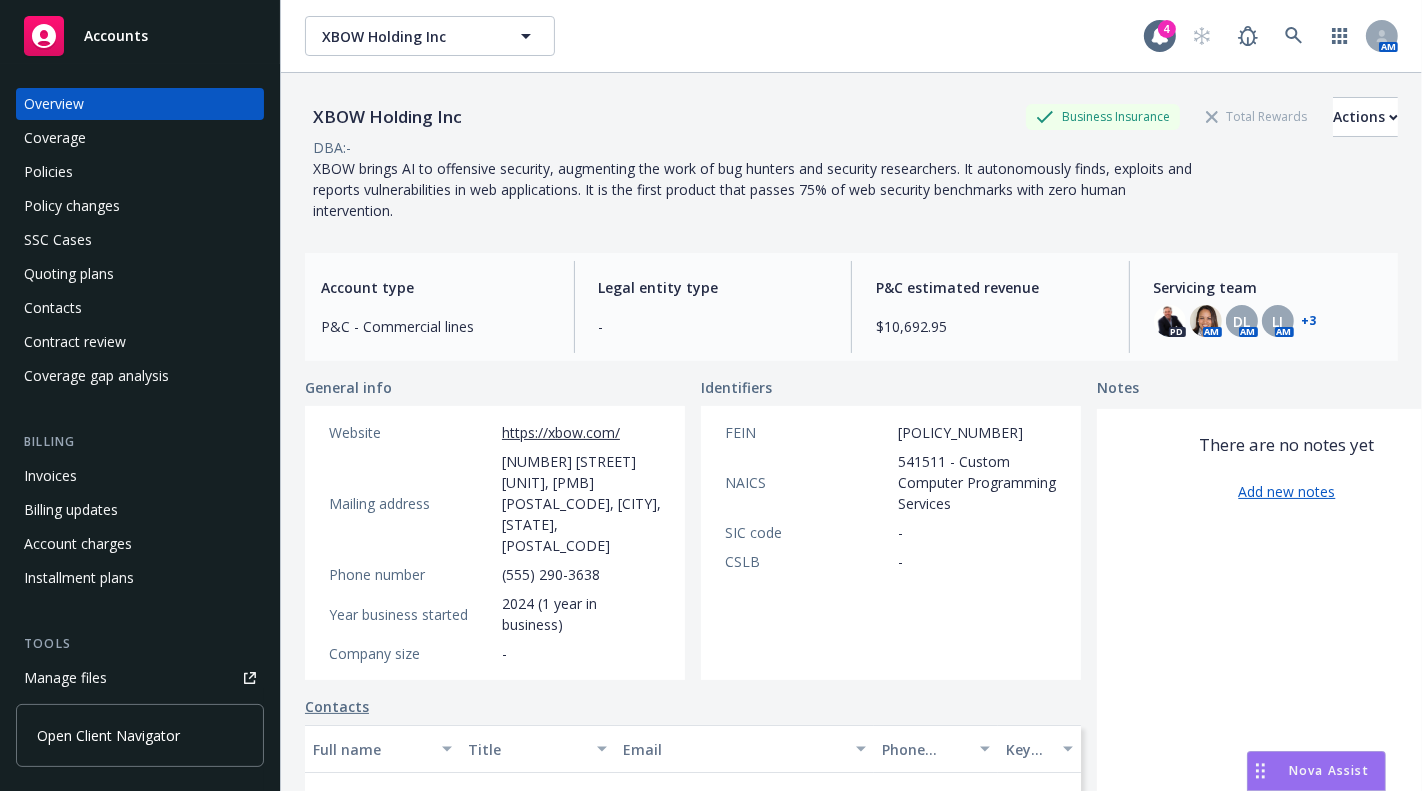 click on "Policies" at bounding box center [140, 172] 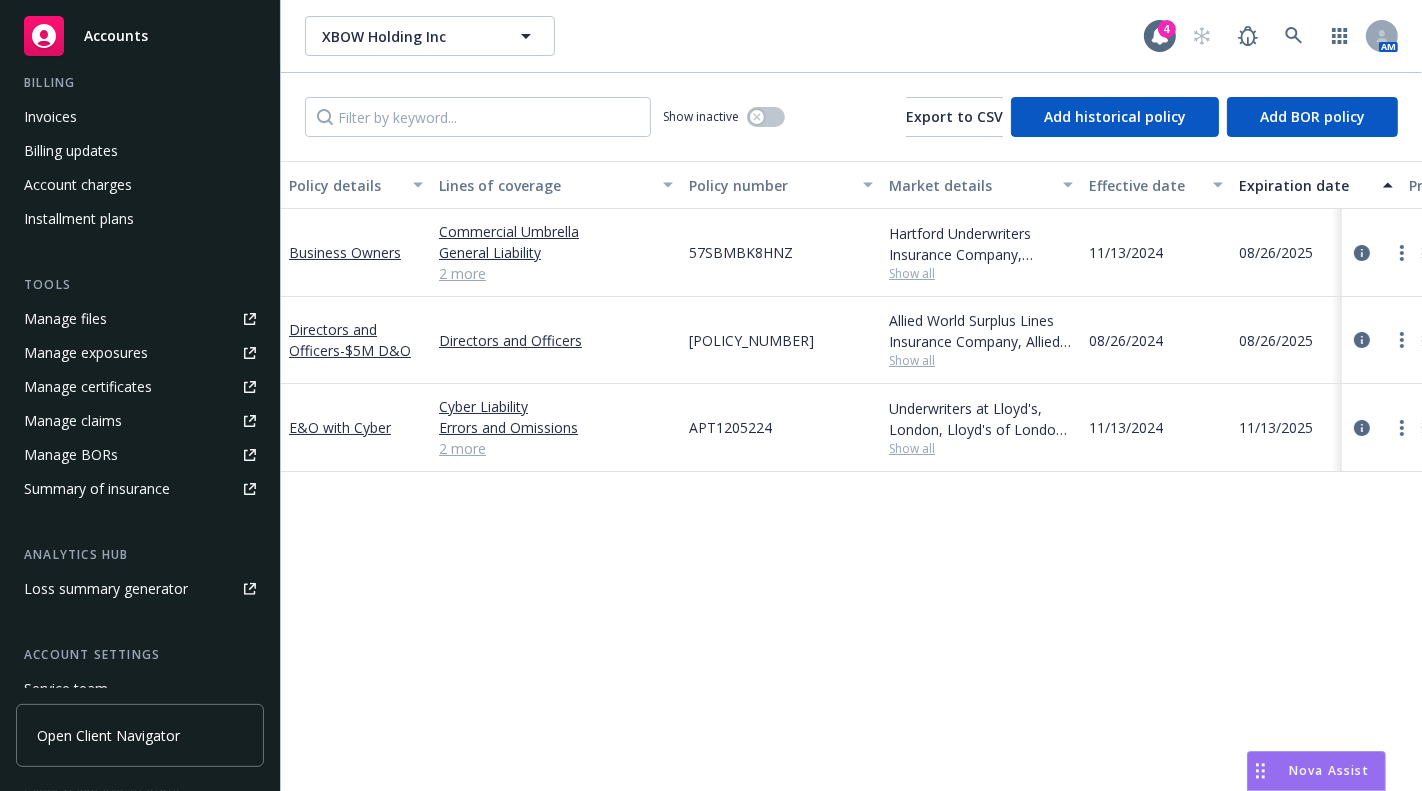 scroll, scrollTop: 511, scrollLeft: 0, axis: vertical 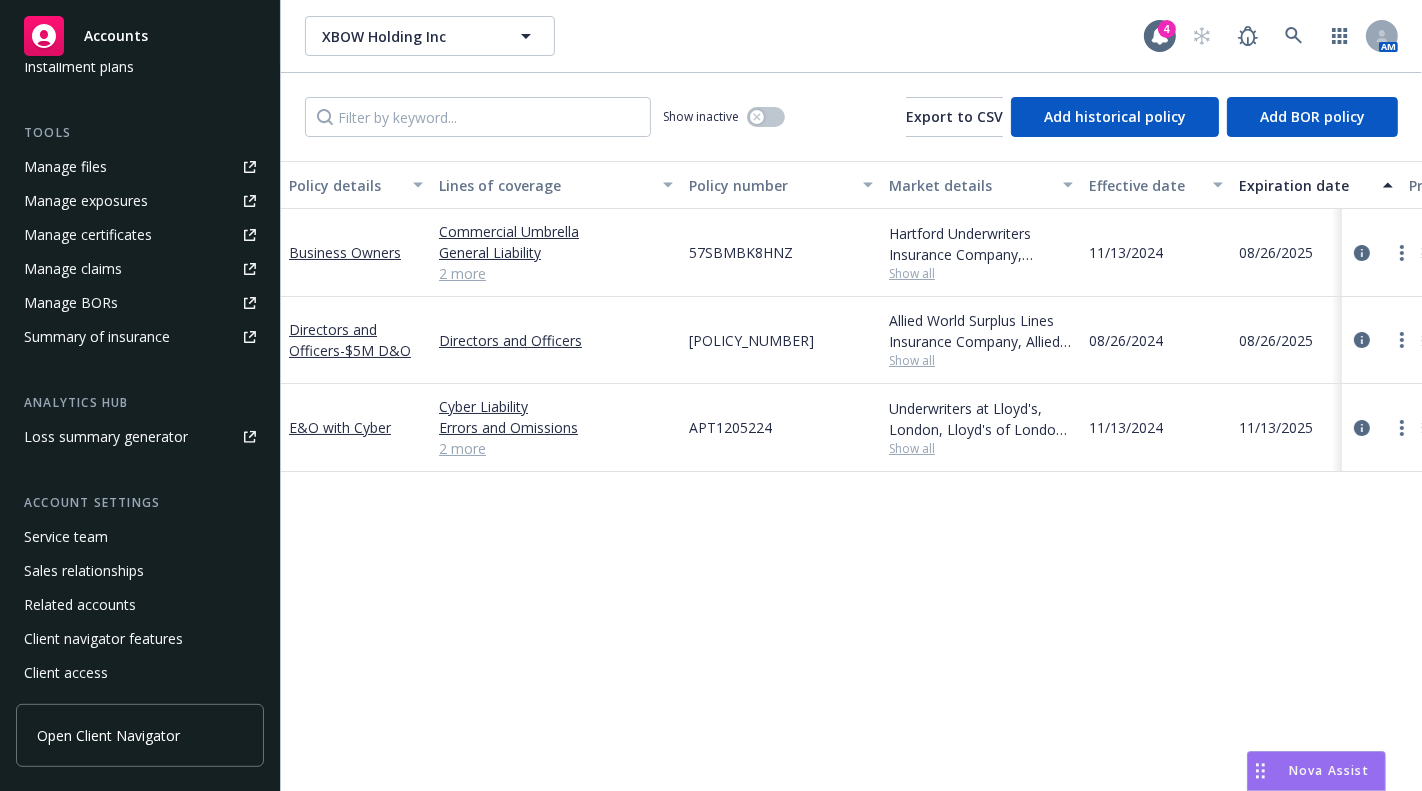 click on "Service team" at bounding box center (66, 537) 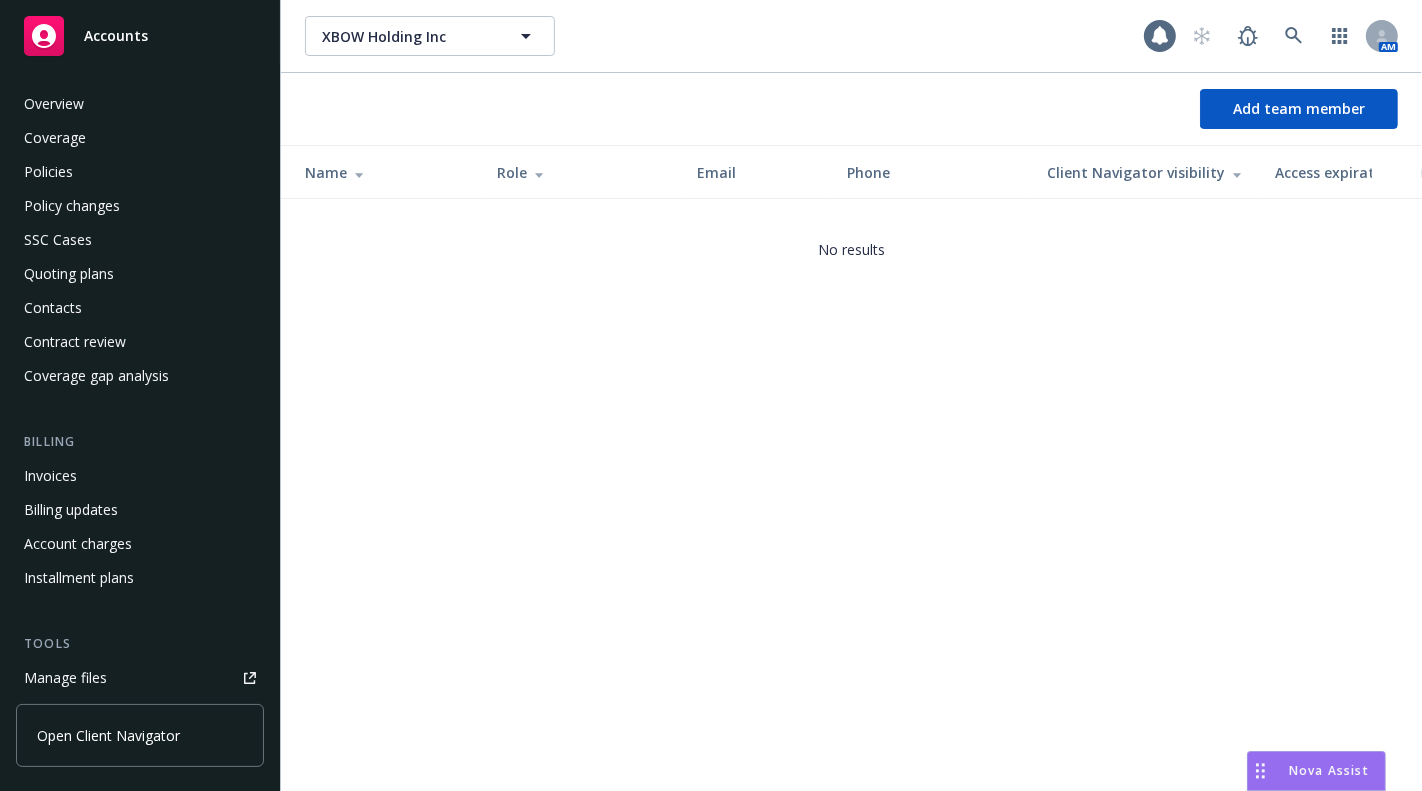 scroll, scrollTop: 511, scrollLeft: 0, axis: vertical 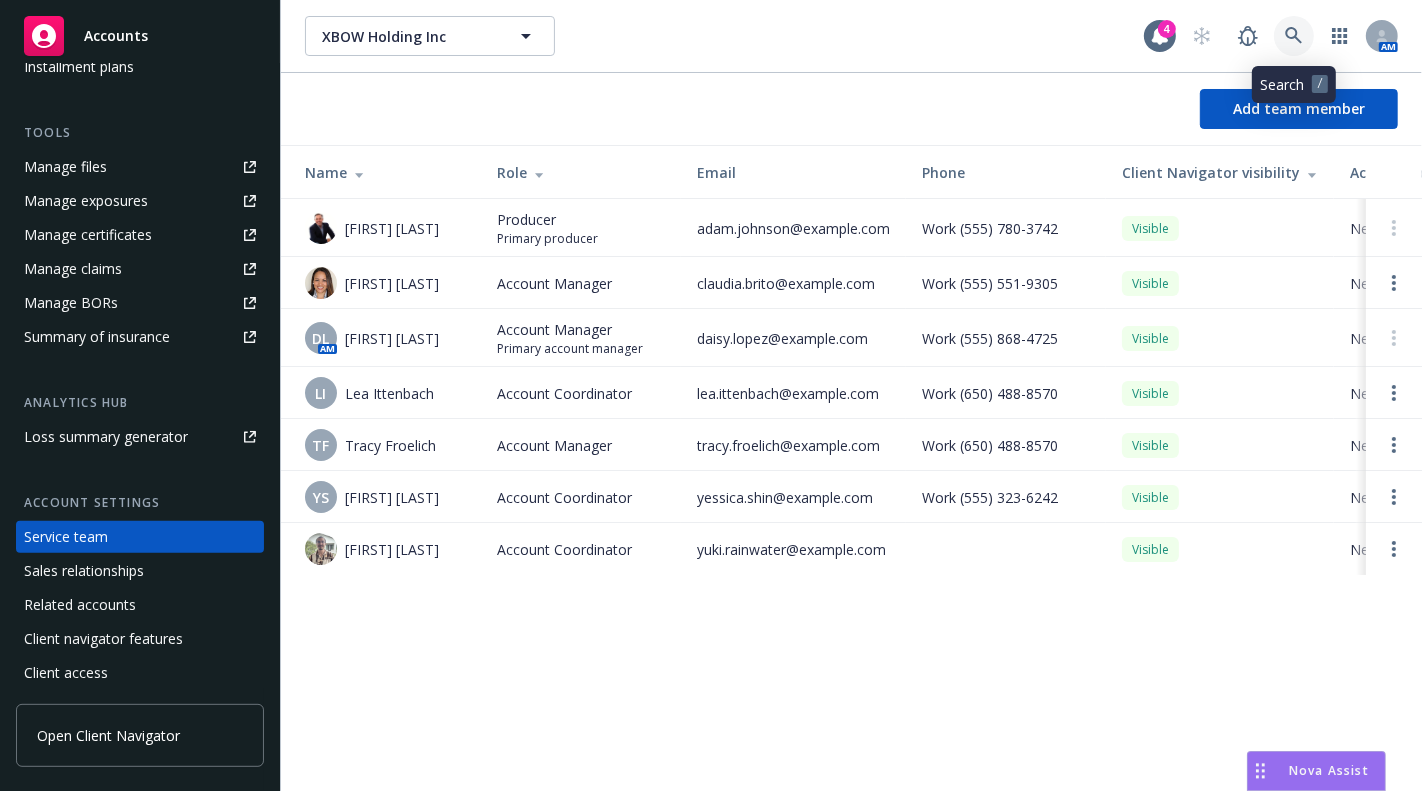 click at bounding box center (1294, 36) 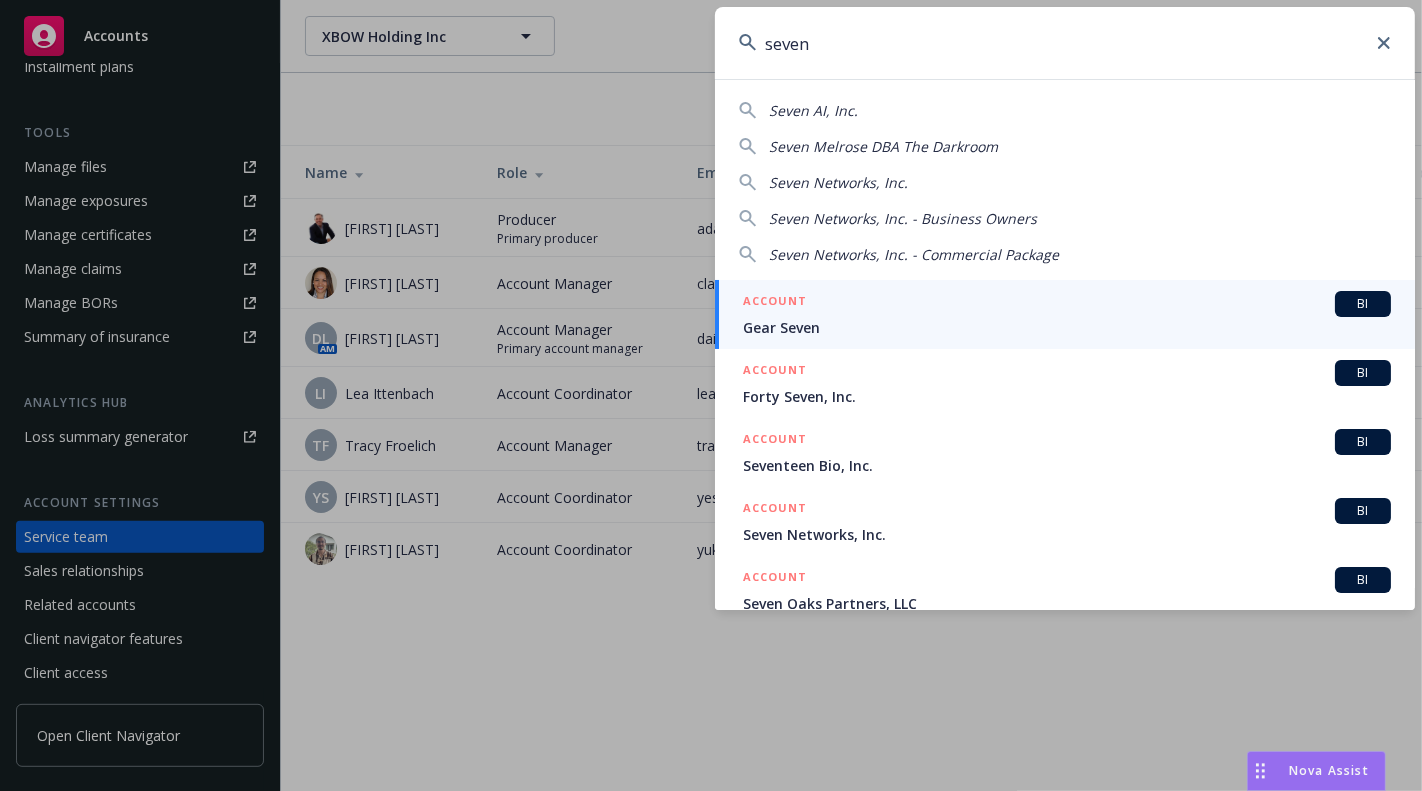 click on "seven" at bounding box center [1065, 43] 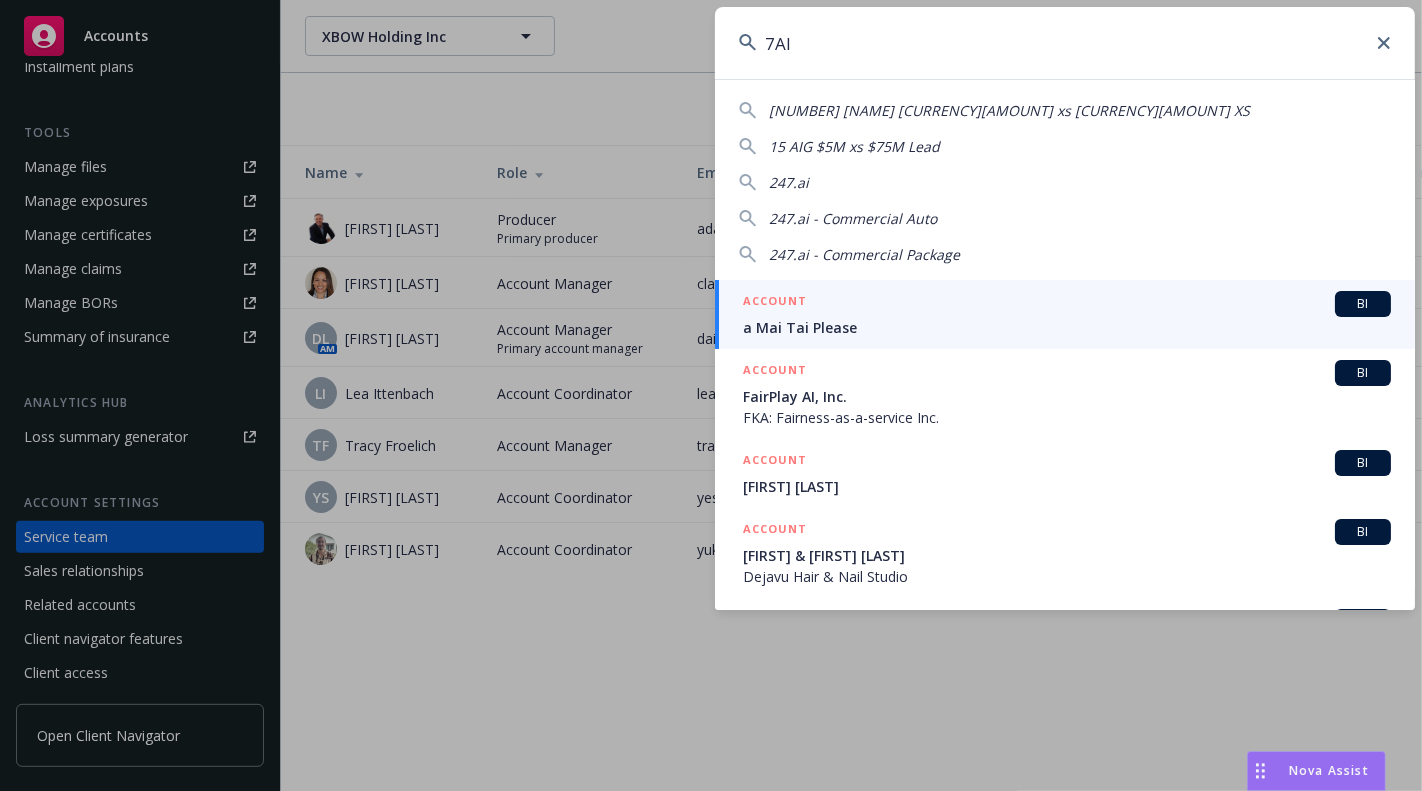 click on "7AI" at bounding box center [1065, 43] 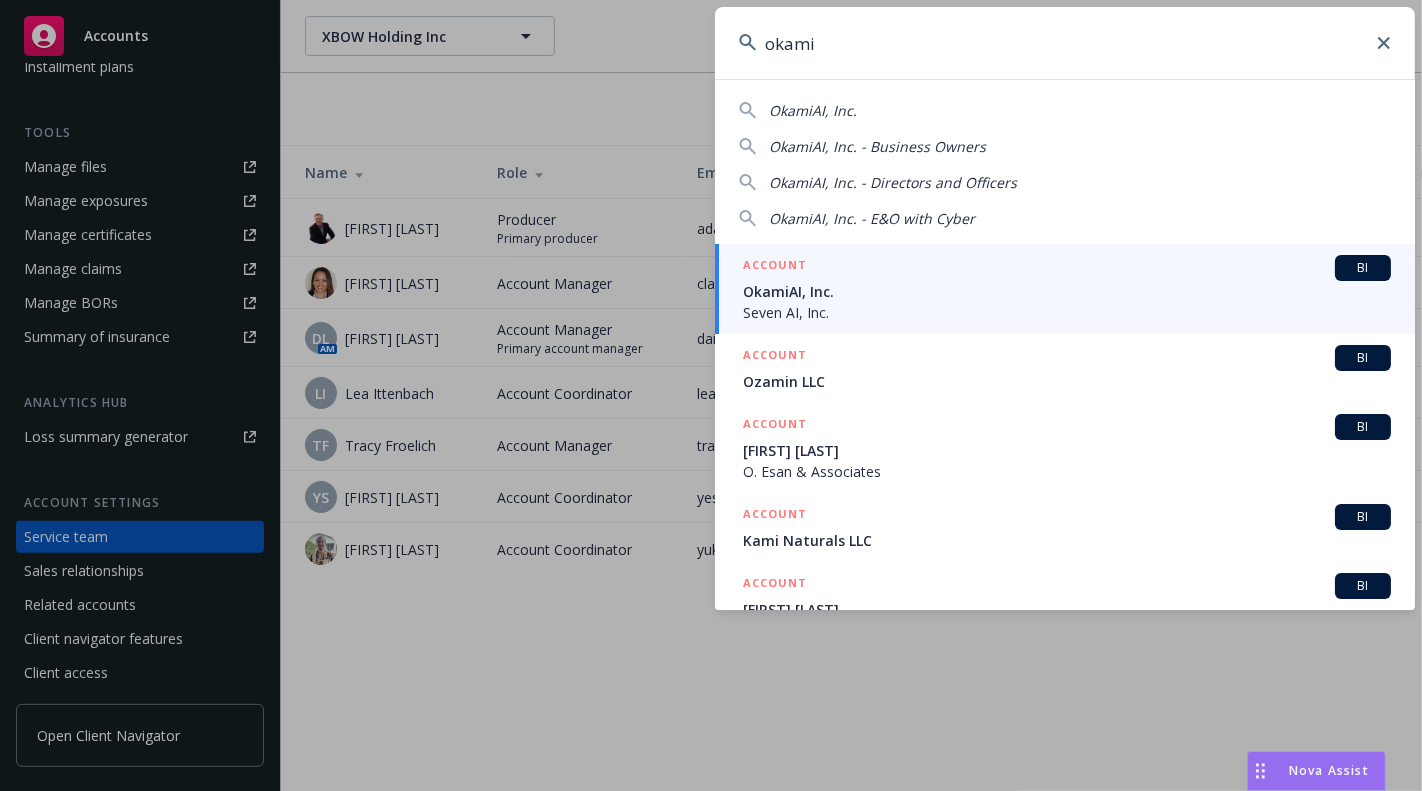 type on "okami" 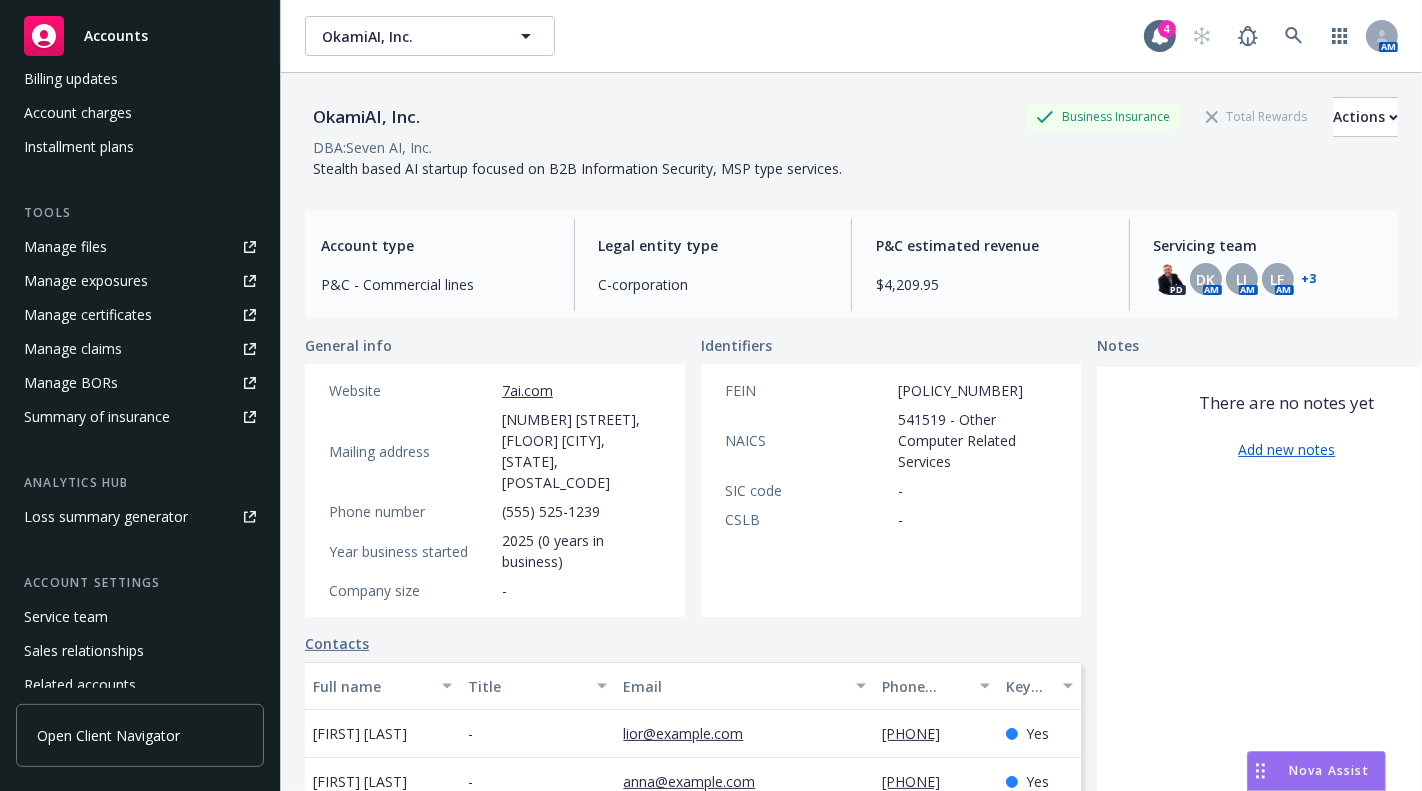 scroll, scrollTop: 477, scrollLeft: 0, axis: vertical 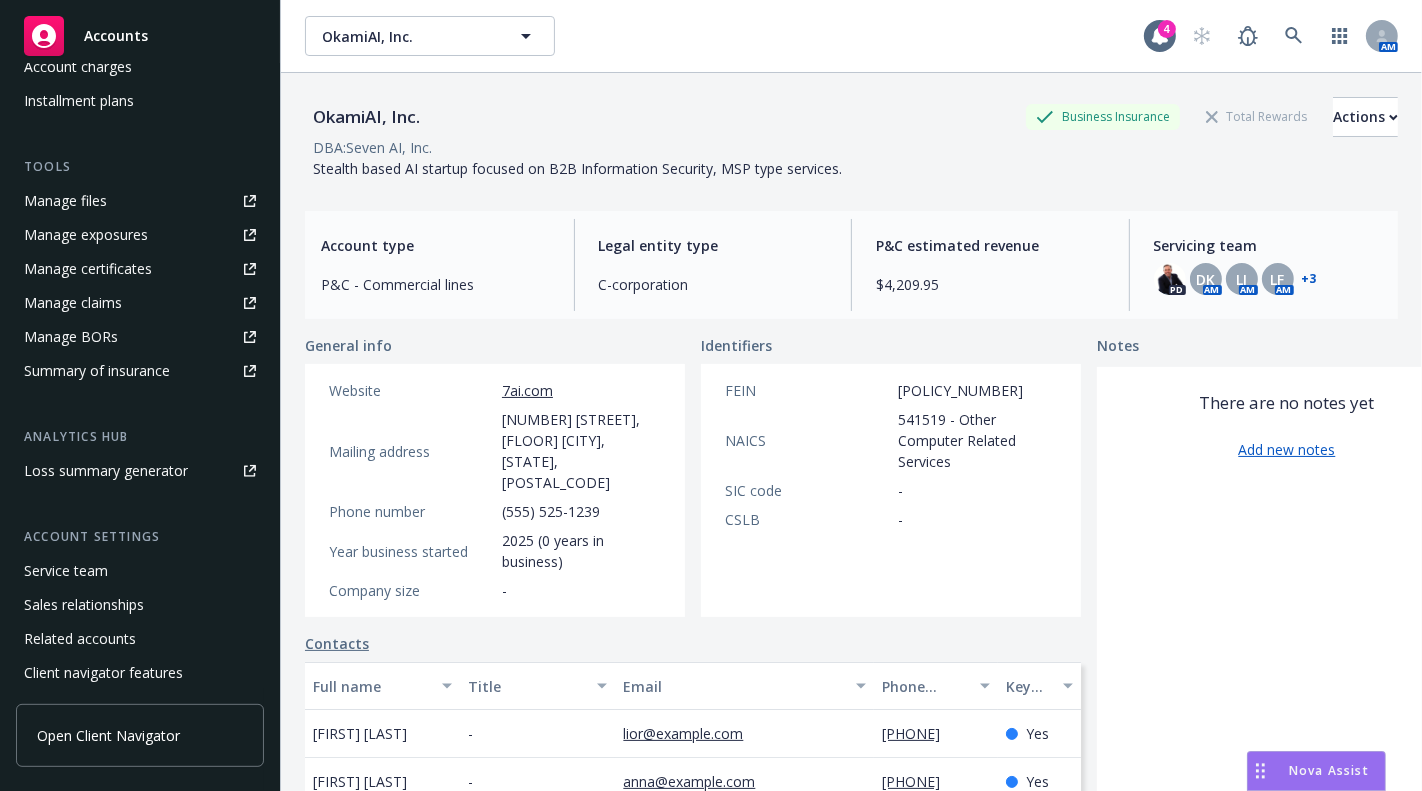 click on "Service team" at bounding box center [66, 571] 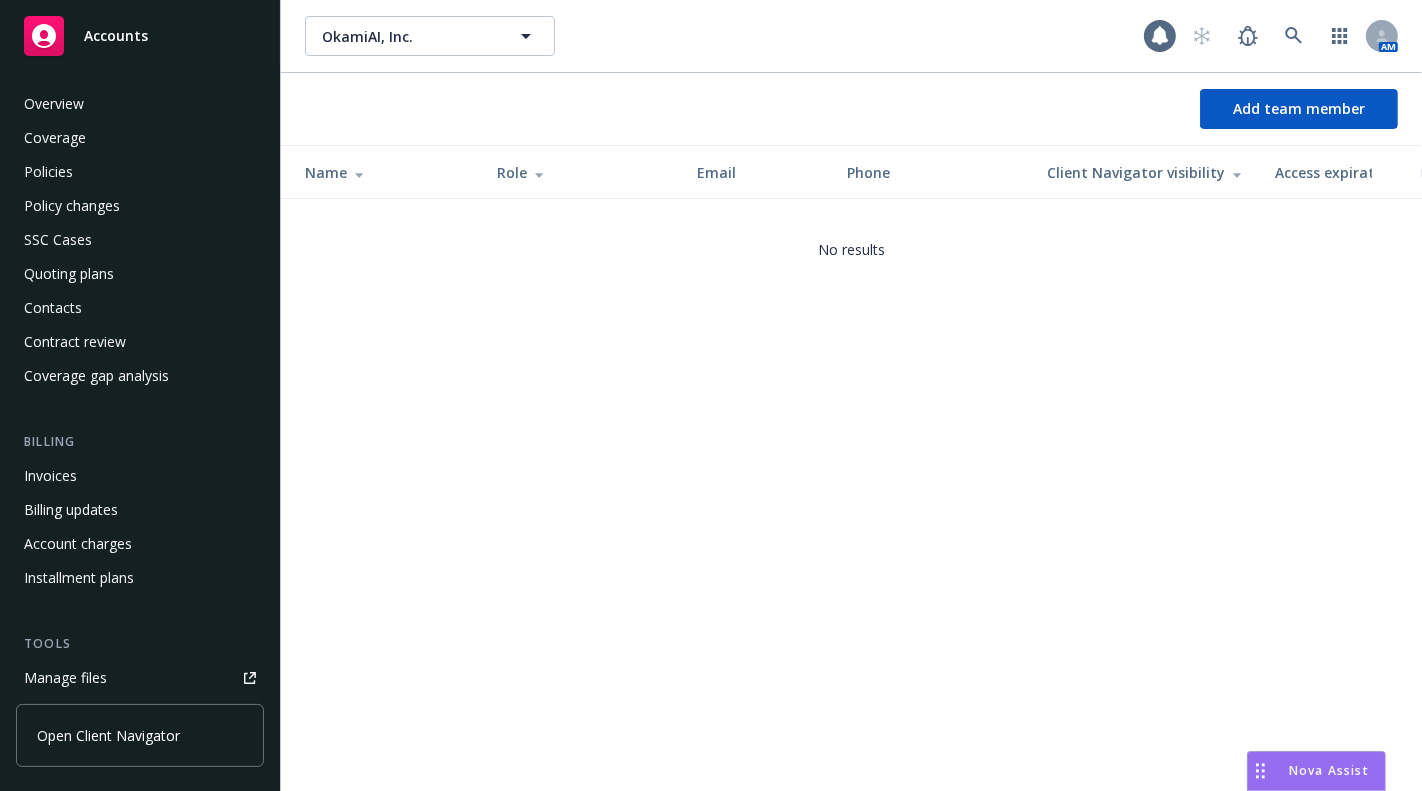 scroll, scrollTop: 511, scrollLeft: 0, axis: vertical 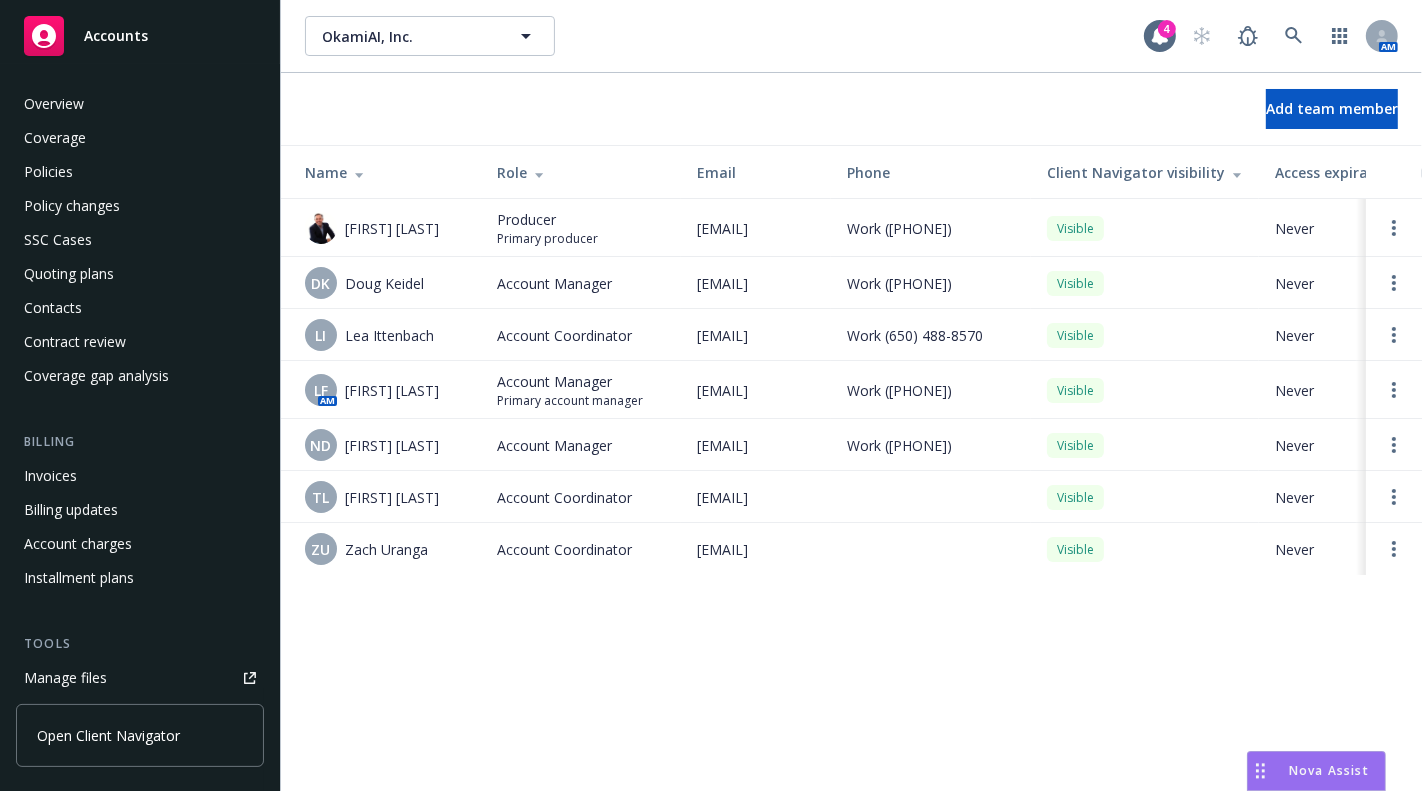 click on "Policies" at bounding box center (140, 172) 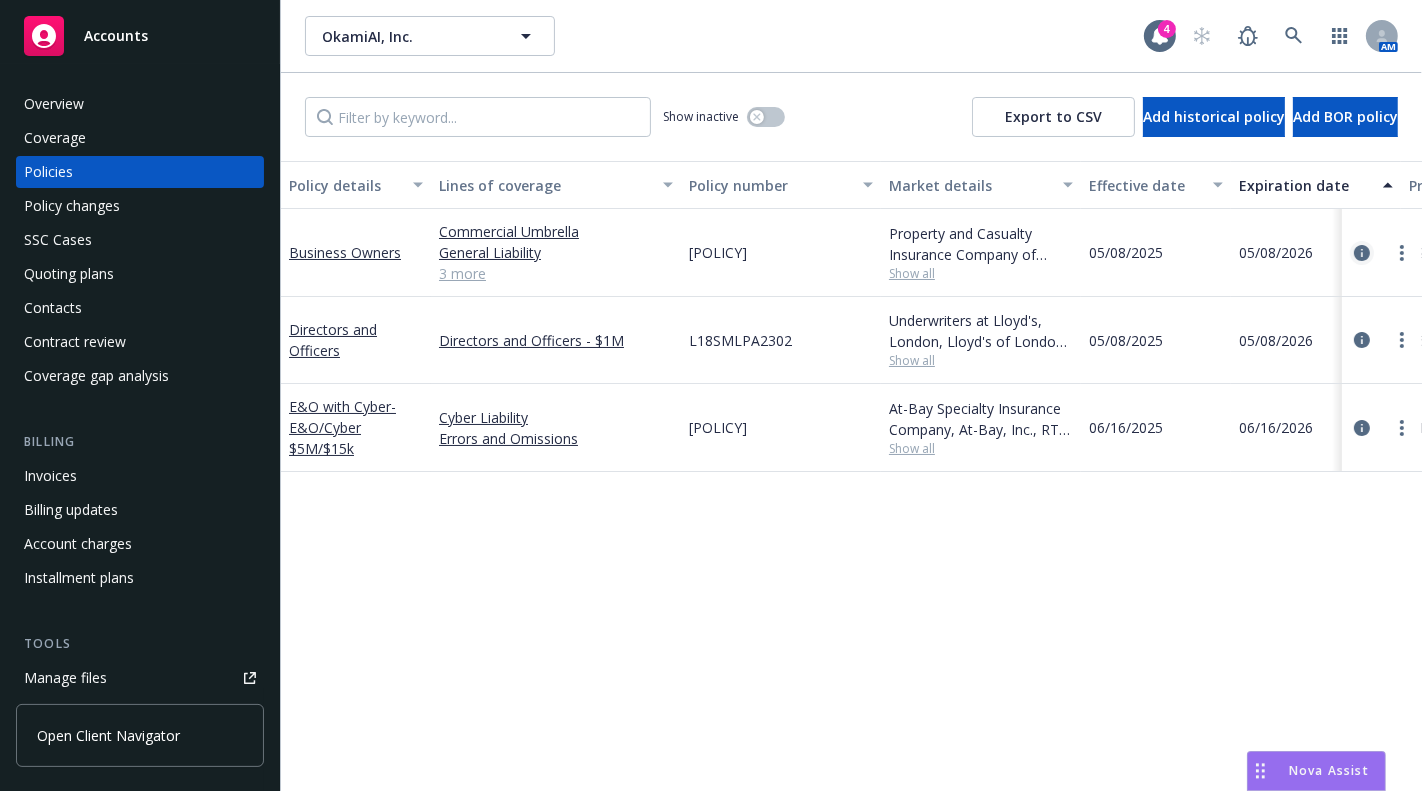 click 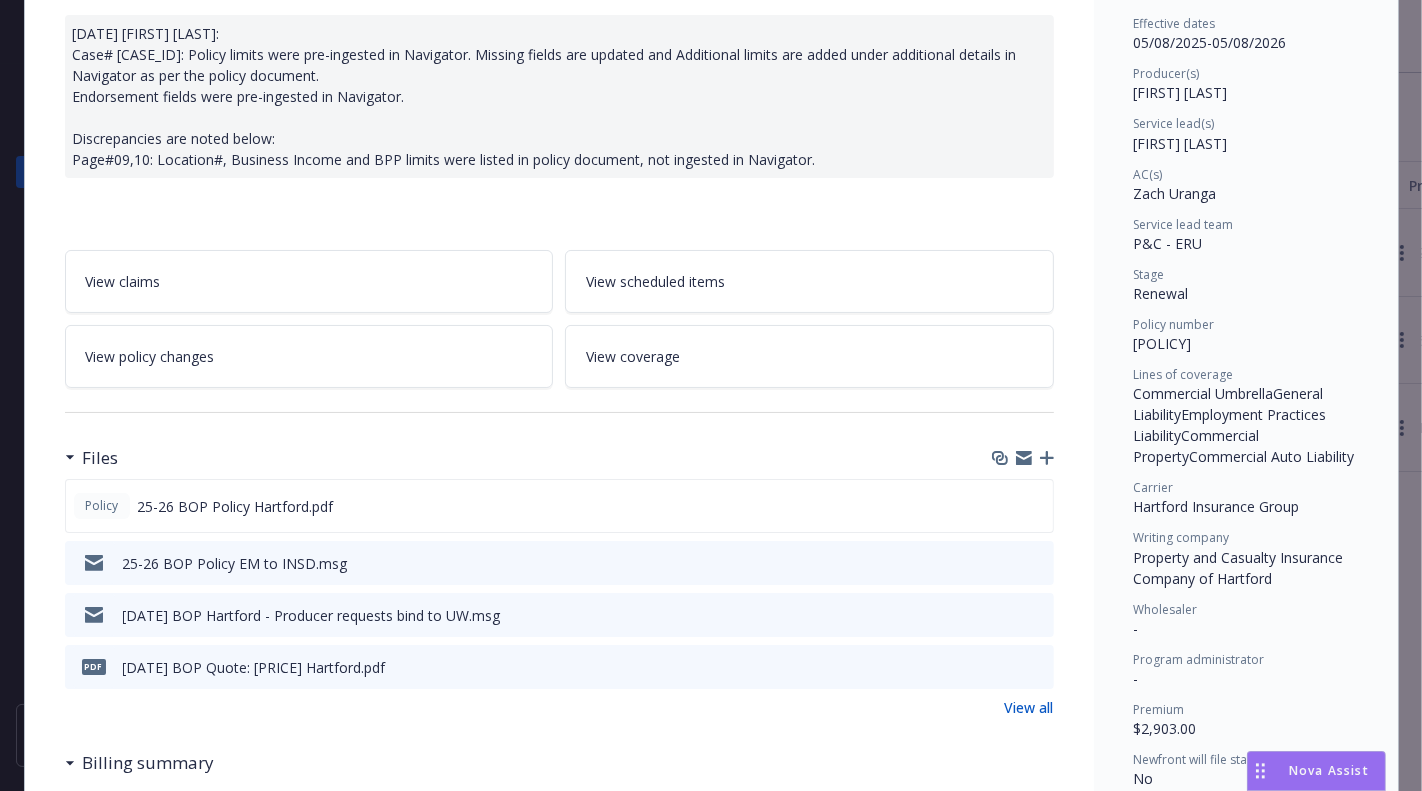scroll, scrollTop: 0, scrollLeft: 0, axis: both 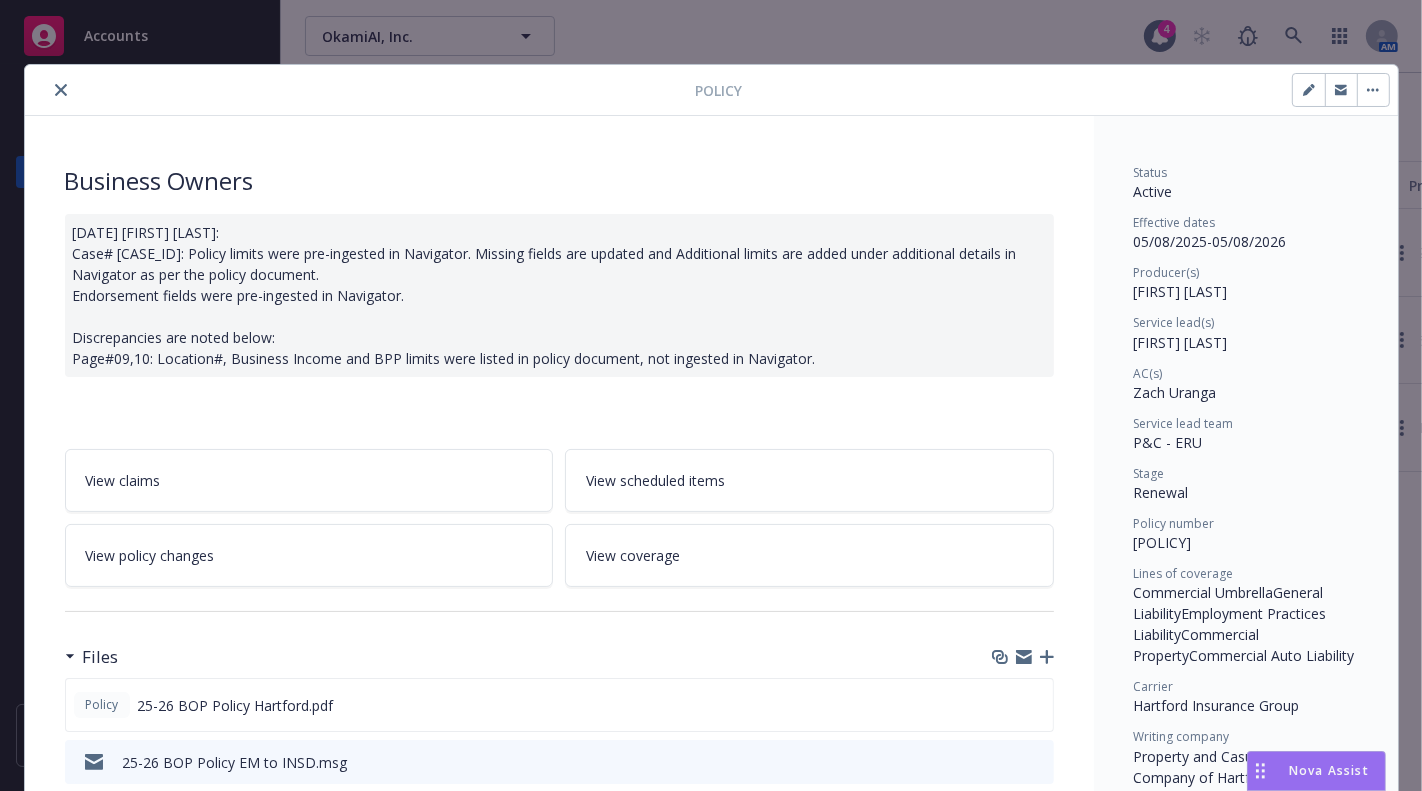 click 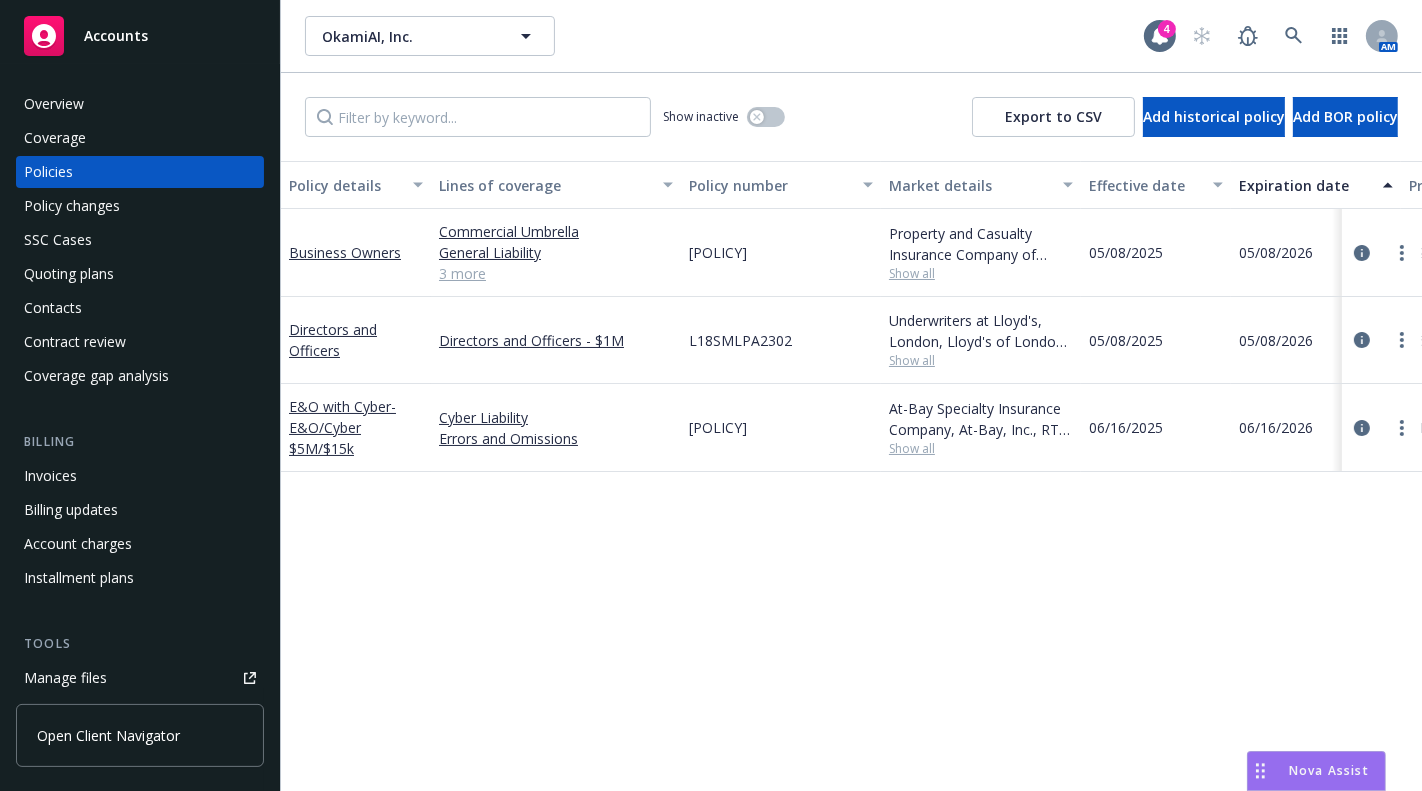 click on "Policy details Lines of coverage Policy number Market details Effective date Expiration date Premium Billing method Stage Status Service team leaders Business Owners Commercial Umbrella General Liability Employment Practices Liability Commercial Property Commercial Auto Liability 3 more [POLICY] Property and Casualty Insurance Company of Hartford, Hartford Insurance Group Show all [DATE] [DATE] [PRICE] Direct Renewal Active [FIRST] [LAST] AC [FIRST] [LAST] AM 1 more Directors and Officers Directors and Officers - [PRICE] [POLICY] Underwriters at Lloyd's, London, Lloyd's of London, RT Specialty Insurance Services, LLC (RSG Specialty, LLC) Show all [DATE] [DATE] [PRICE] Agency - Pay in full Renewal Active [FIRST] [LAST] AC [FIRST] [LAST] AM 1 more E&O with Cyber  -  E&O/Cyber [PRICE] Cyber Liability Errors and Omissions [POLICY] At-Bay Specialty Insurance Company, At-Bay, Inc., RT Specialty Insurance Services, LLC (RSG Specialty, LLC) Show all [DATE] [DATE] [PRICE] New AC" at bounding box center [851, 476] 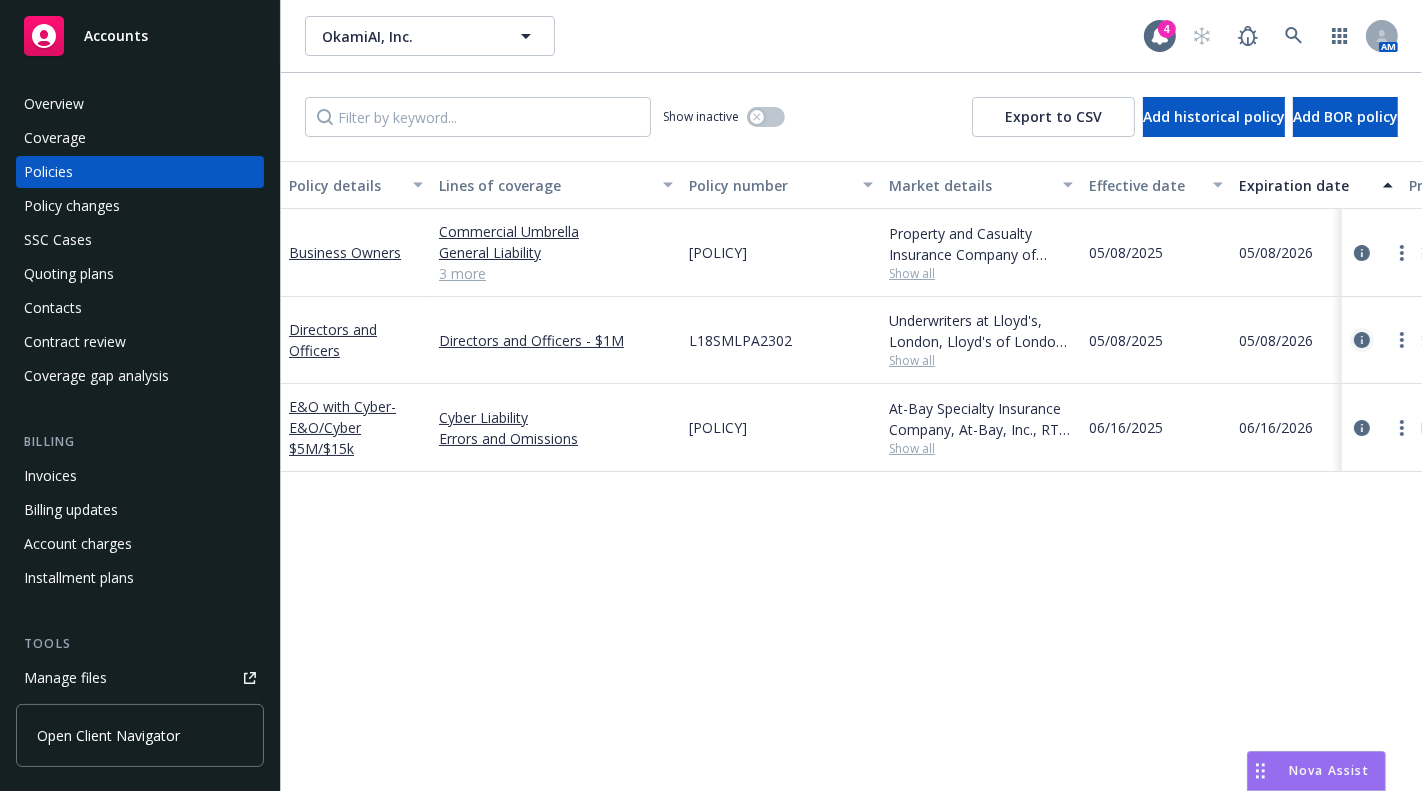 click 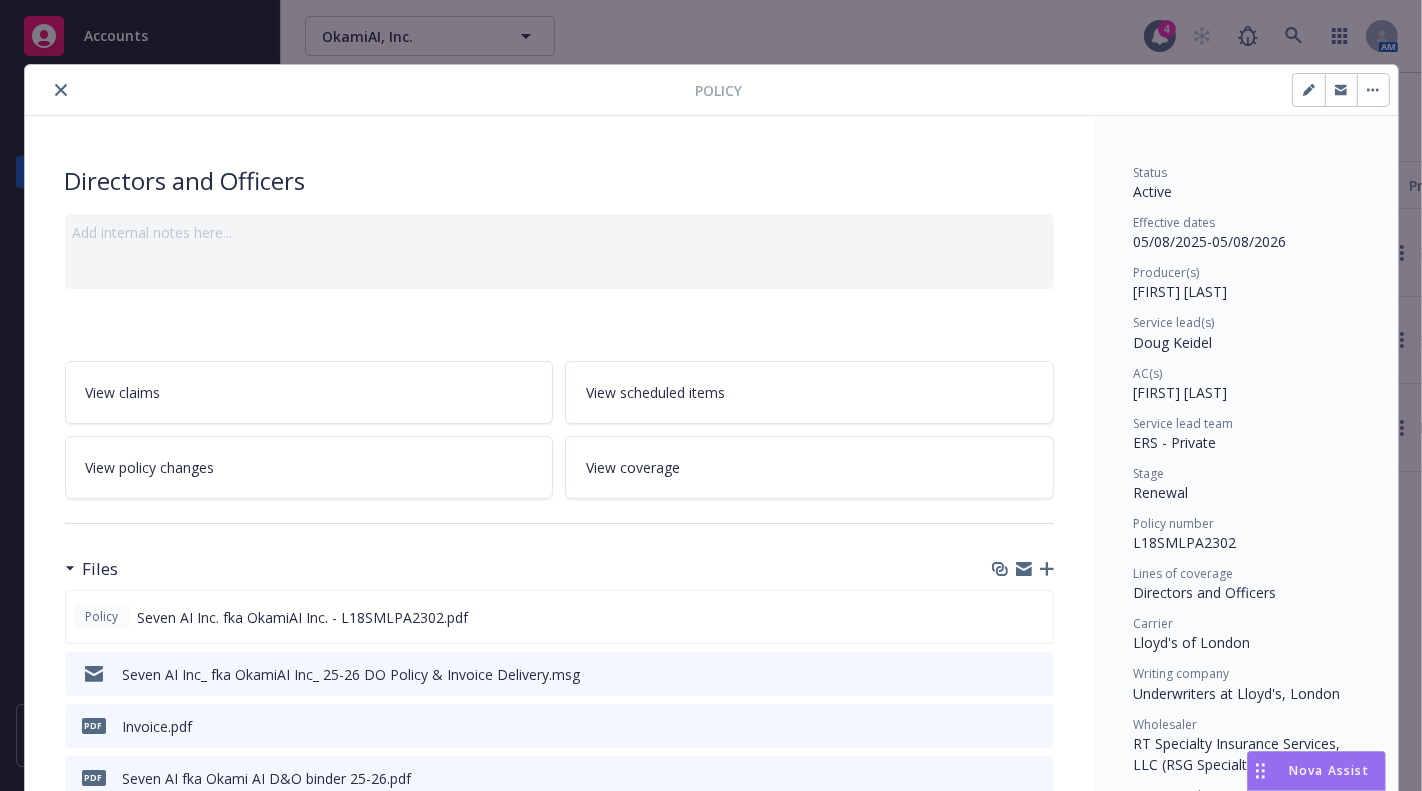 click 